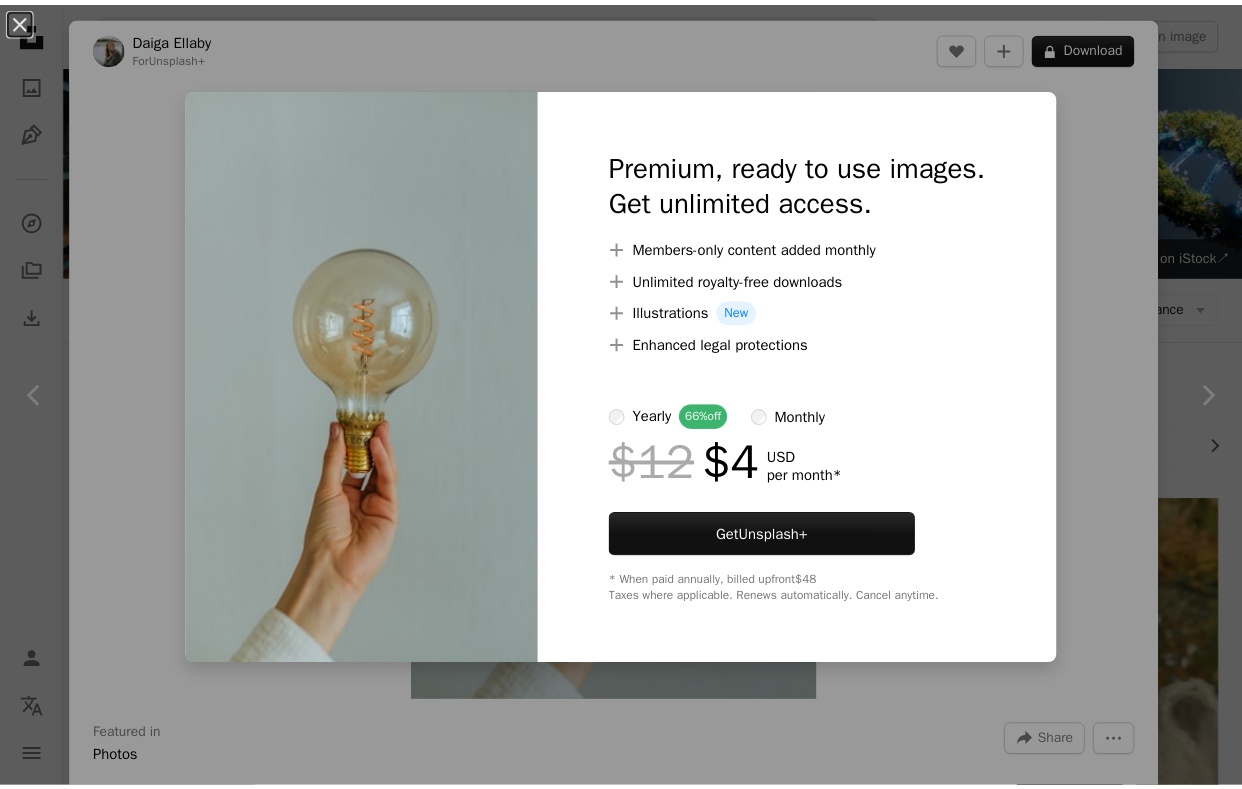 scroll, scrollTop: 157, scrollLeft: 0, axis: vertical 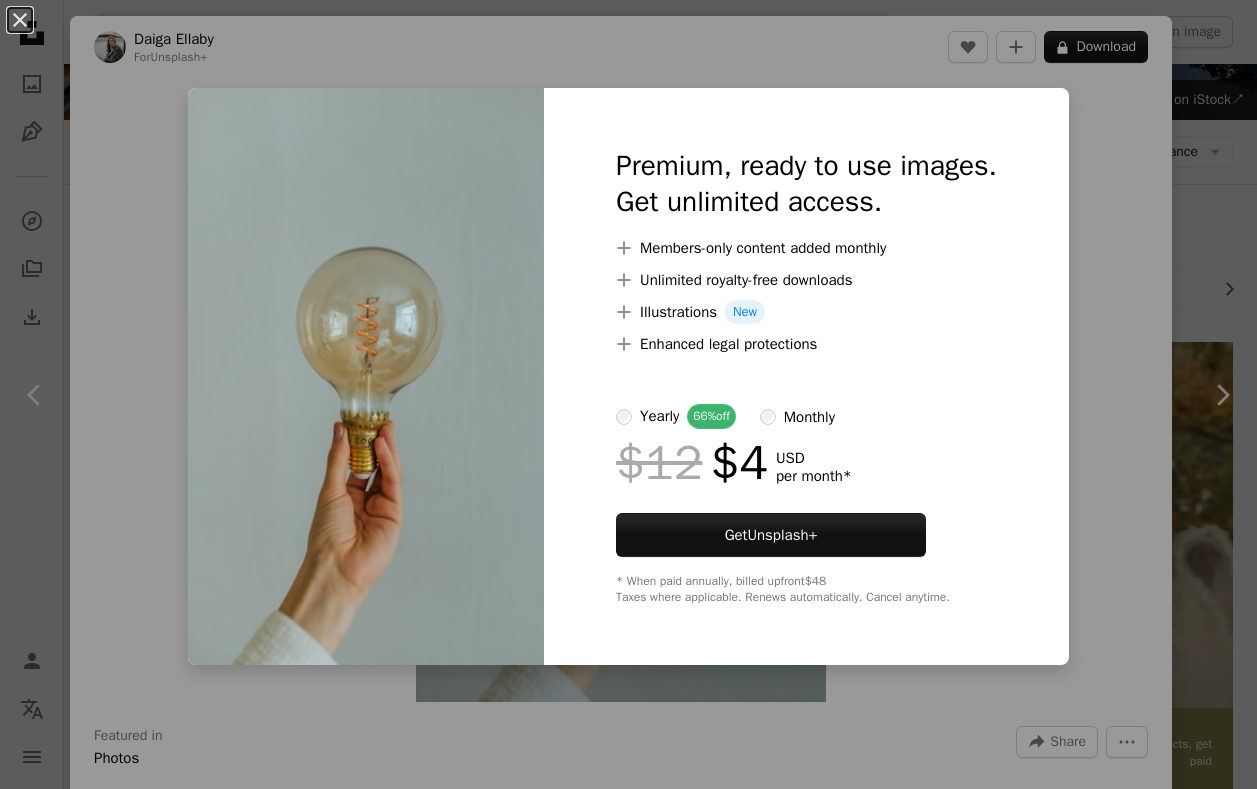 click on "An X shape Premium, ready to use images. Get unlimited access. A plus sign Members-only content added monthly A plus sign Unlimited royalty-free downloads A plus sign Illustrations  New A plus sign Enhanced legal protections yearly 66%  off monthly $12   $4 USD per month * Get  Unsplash+ * When paid annually, billed upfront  $48 Taxes where applicable. Renews automatically. Cancel anytime." at bounding box center (628, 394) 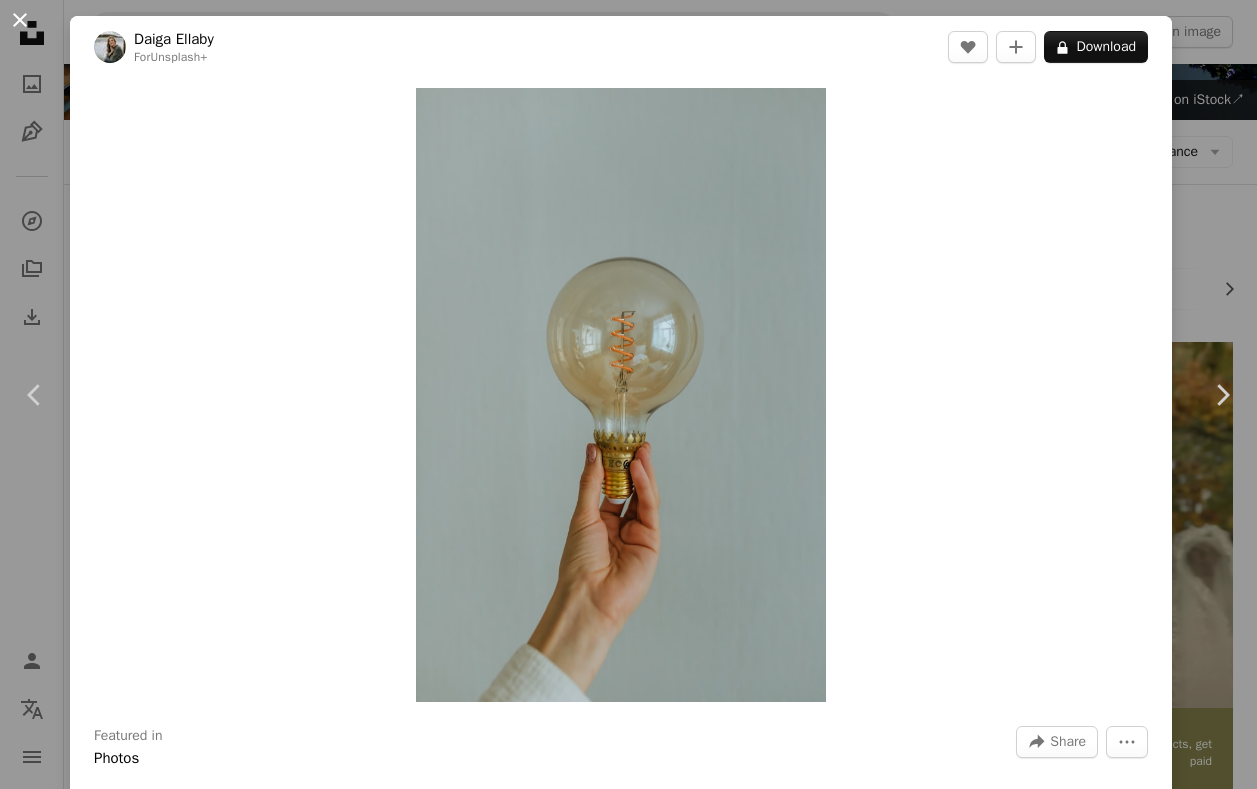 click on "An X shape" at bounding box center (20, 20) 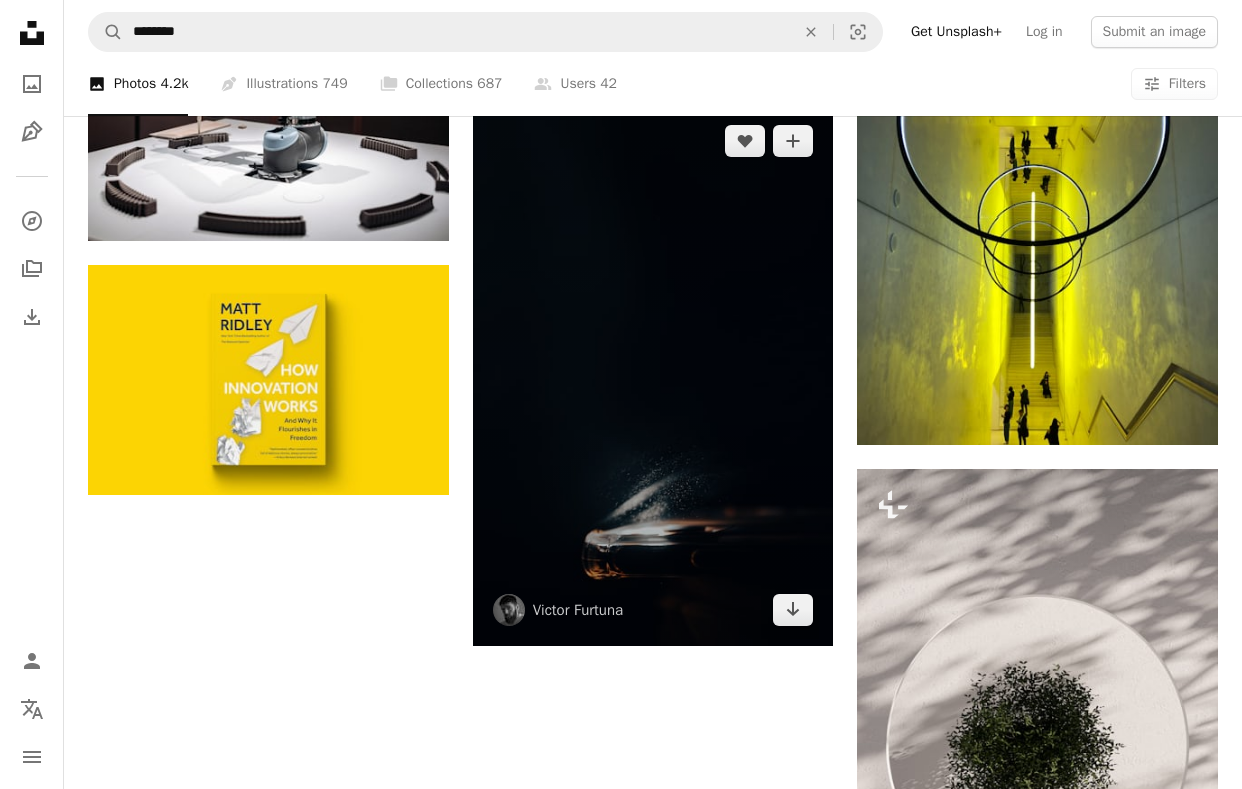 scroll, scrollTop: 2317, scrollLeft: 0, axis: vertical 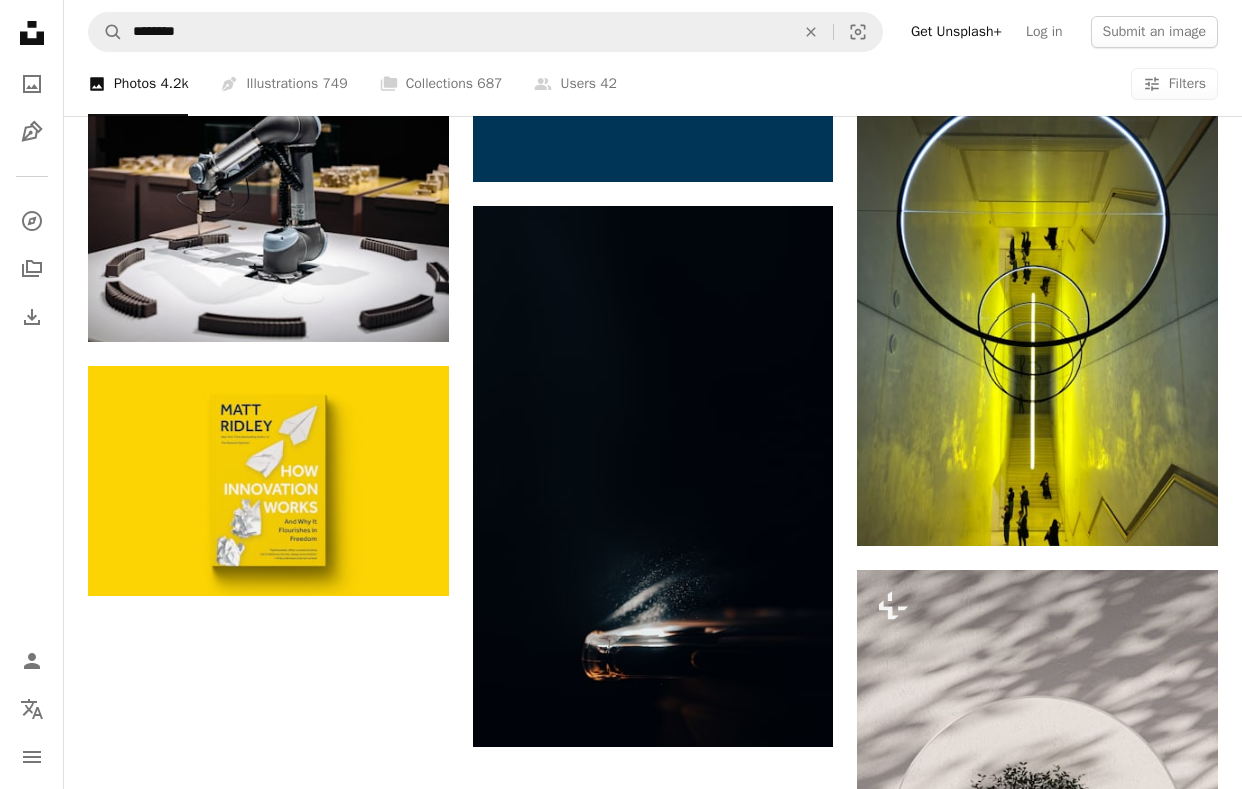 click on "Load more" at bounding box center [653, 1191] 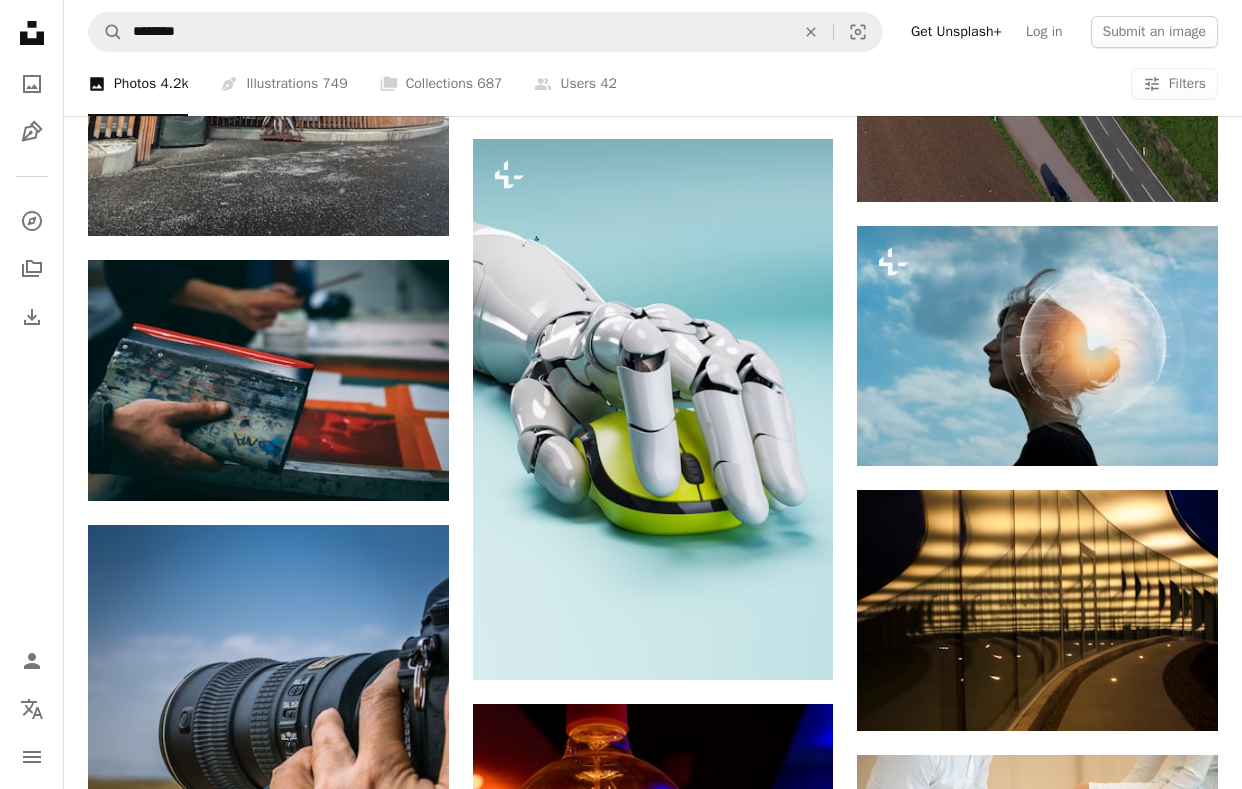 scroll, scrollTop: 4667, scrollLeft: 0, axis: vertical 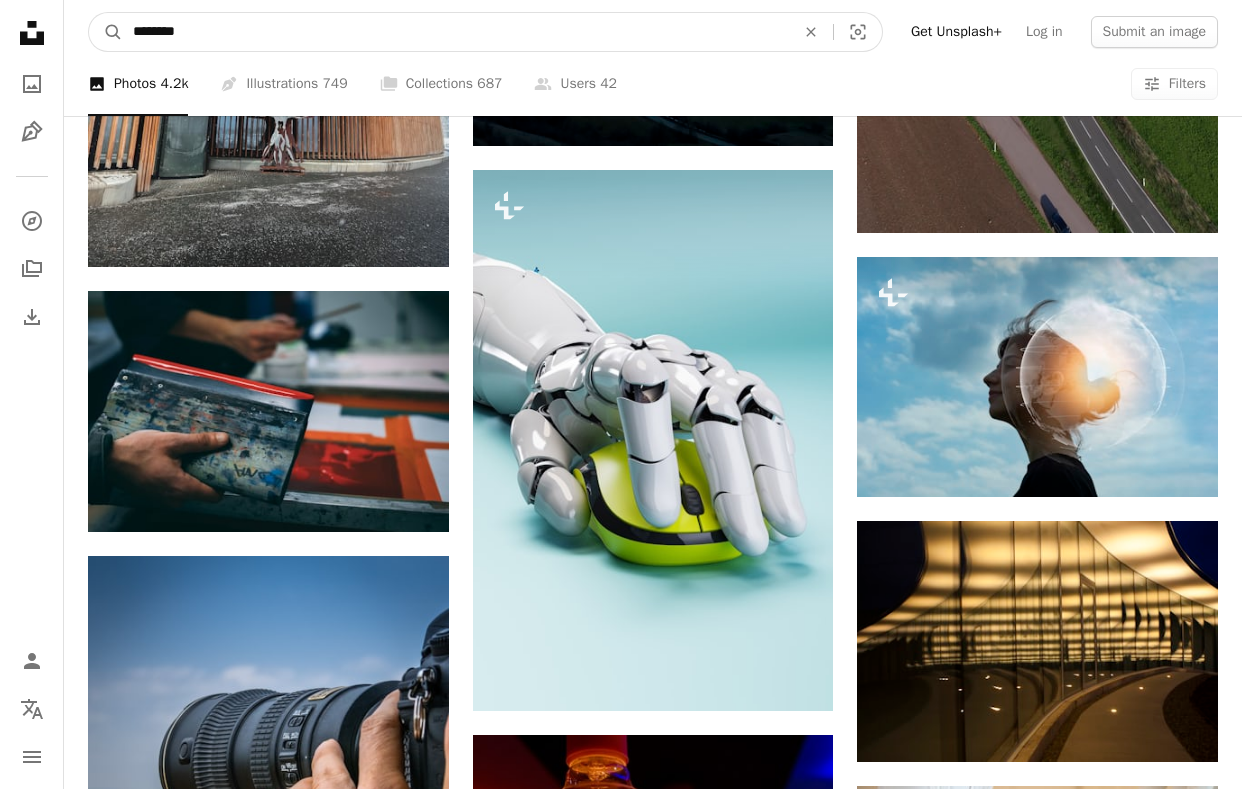 drag, startPoint x: 365, startPoint y: 26, endPoint x: 31, endPoint y: 40, distance: 334.29327 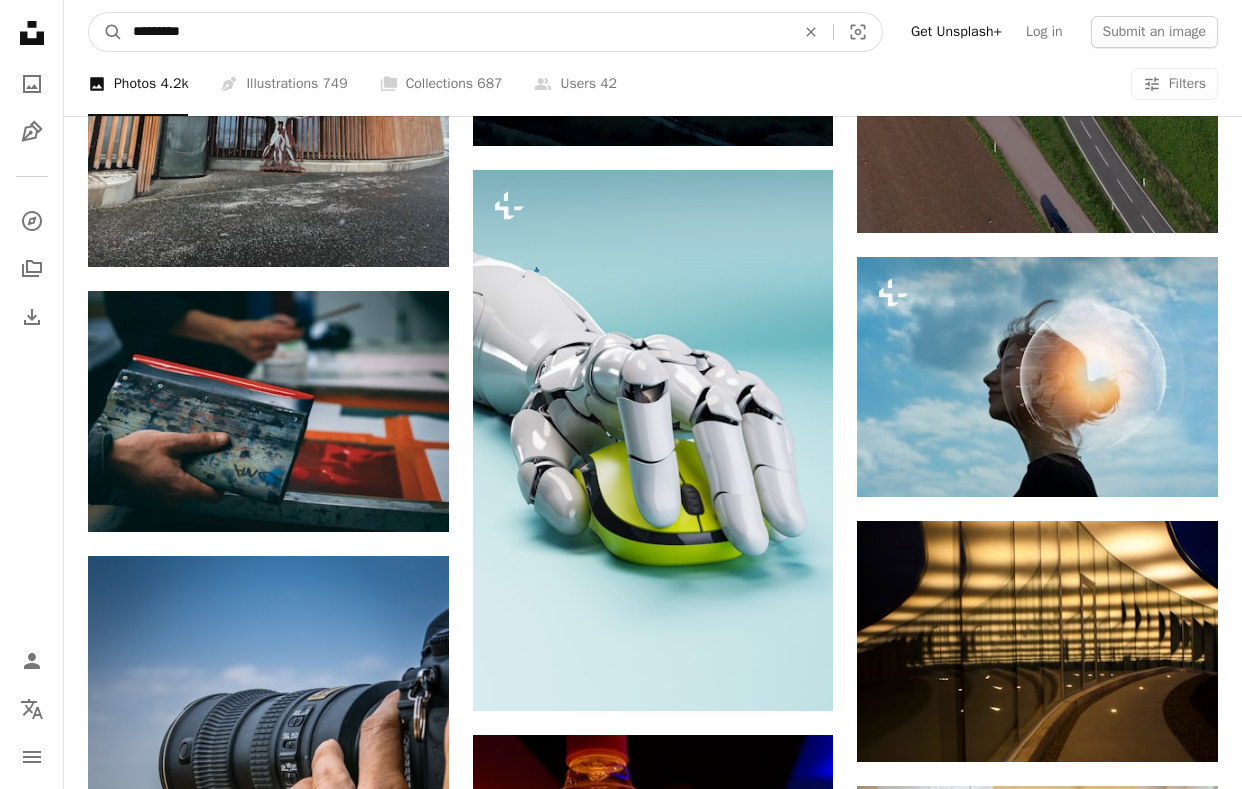 click on "A magnifying glass" at bounding box center (106, 32) 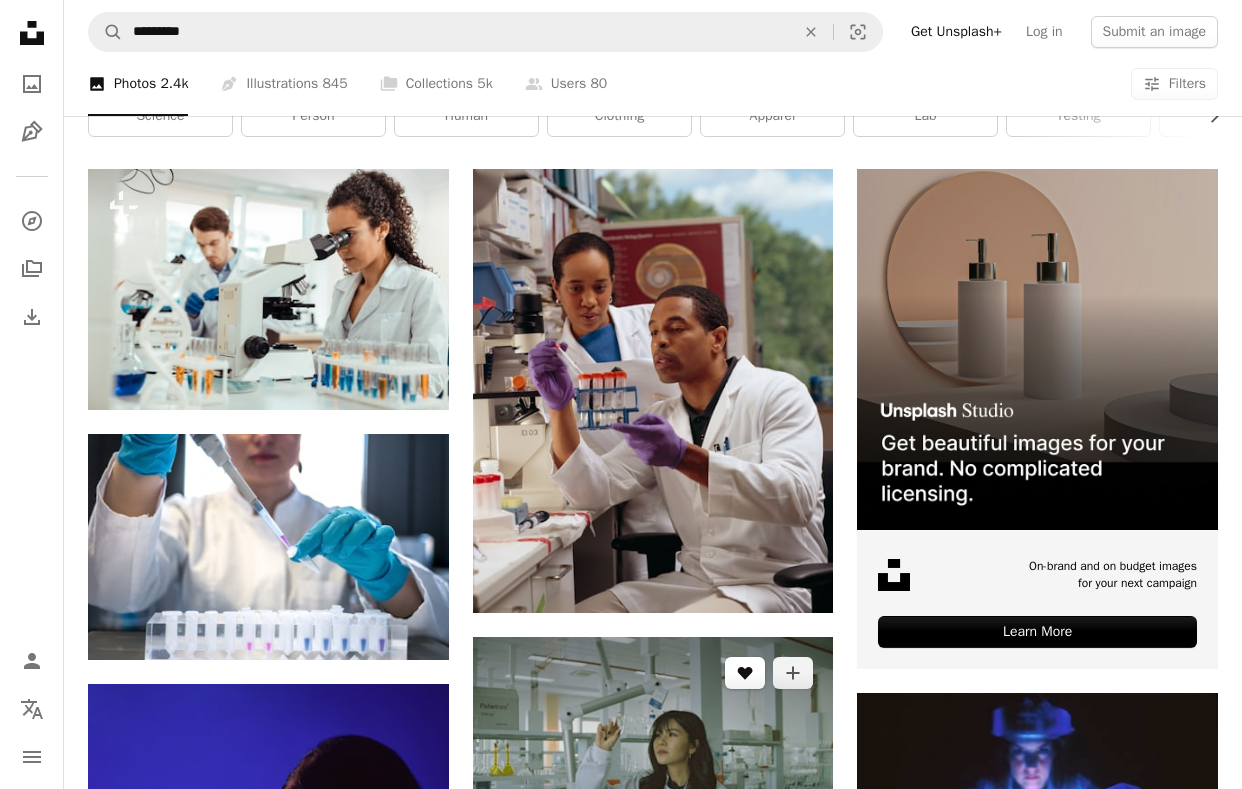 scroll, scrollTop: 231, scrollLeft: 0, axis: vertical 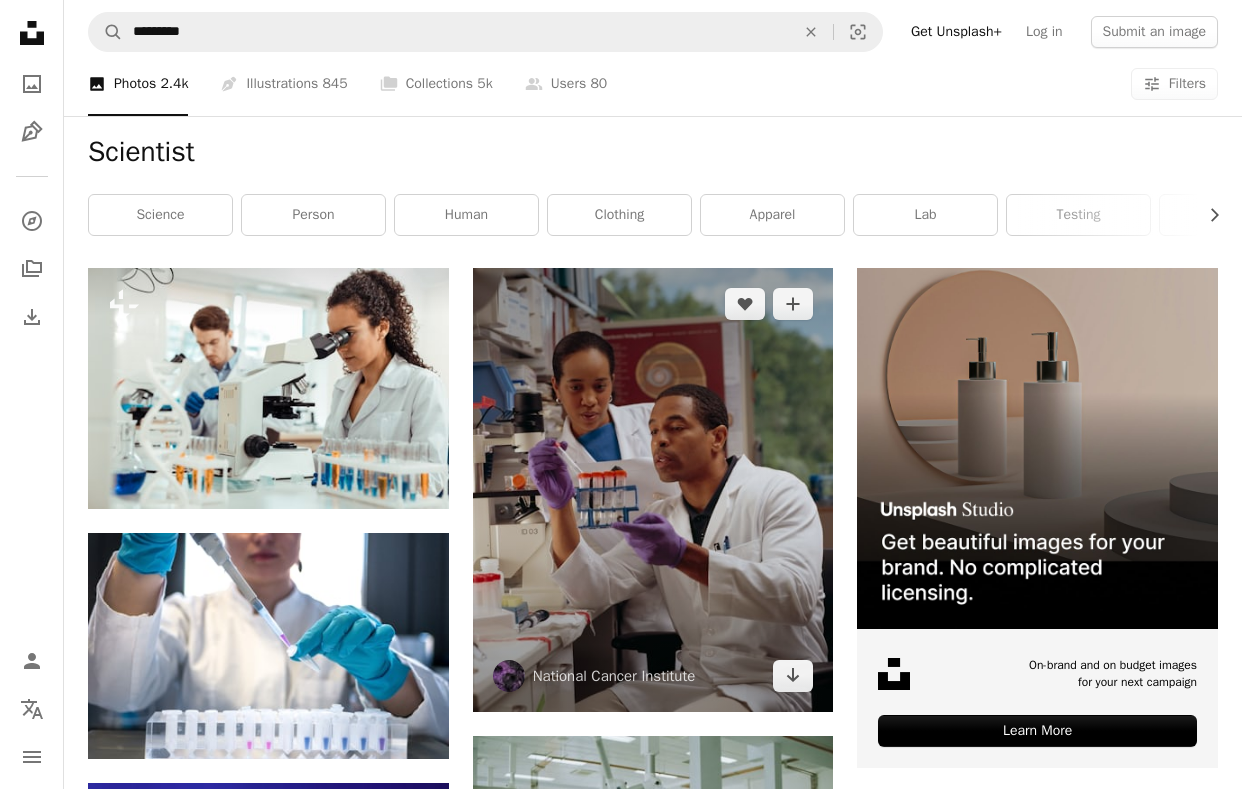 click at bounding box center (653, 490) 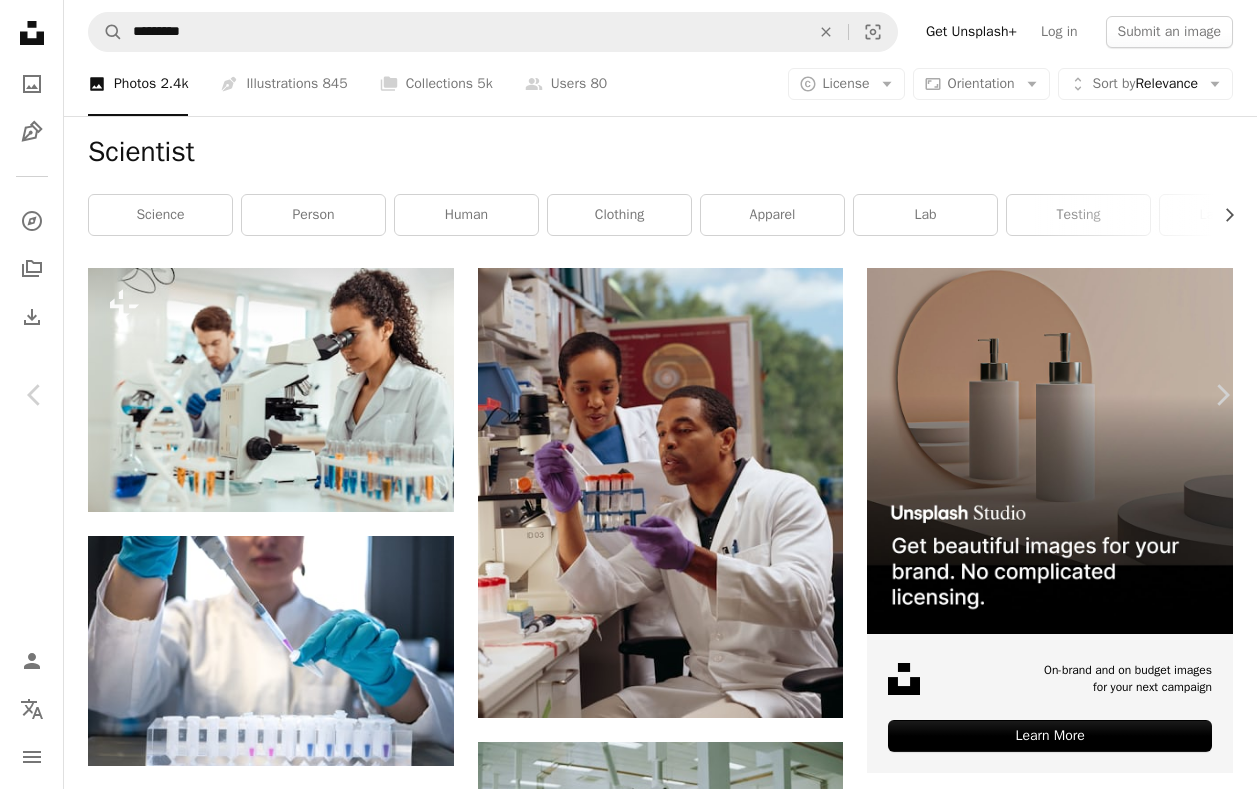 click on "Download free" at bounding box center (1058, 4319) 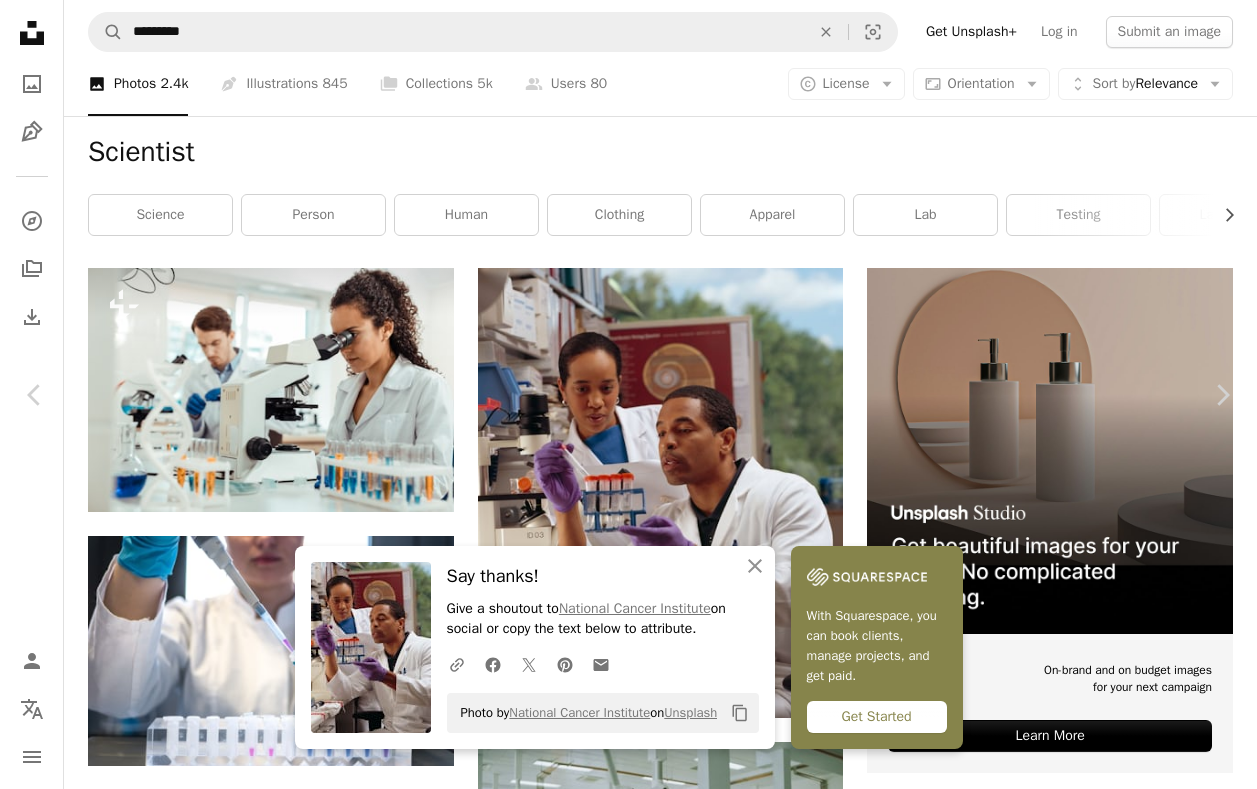 click on "Zoom in" at bounding box center (621, 4667) 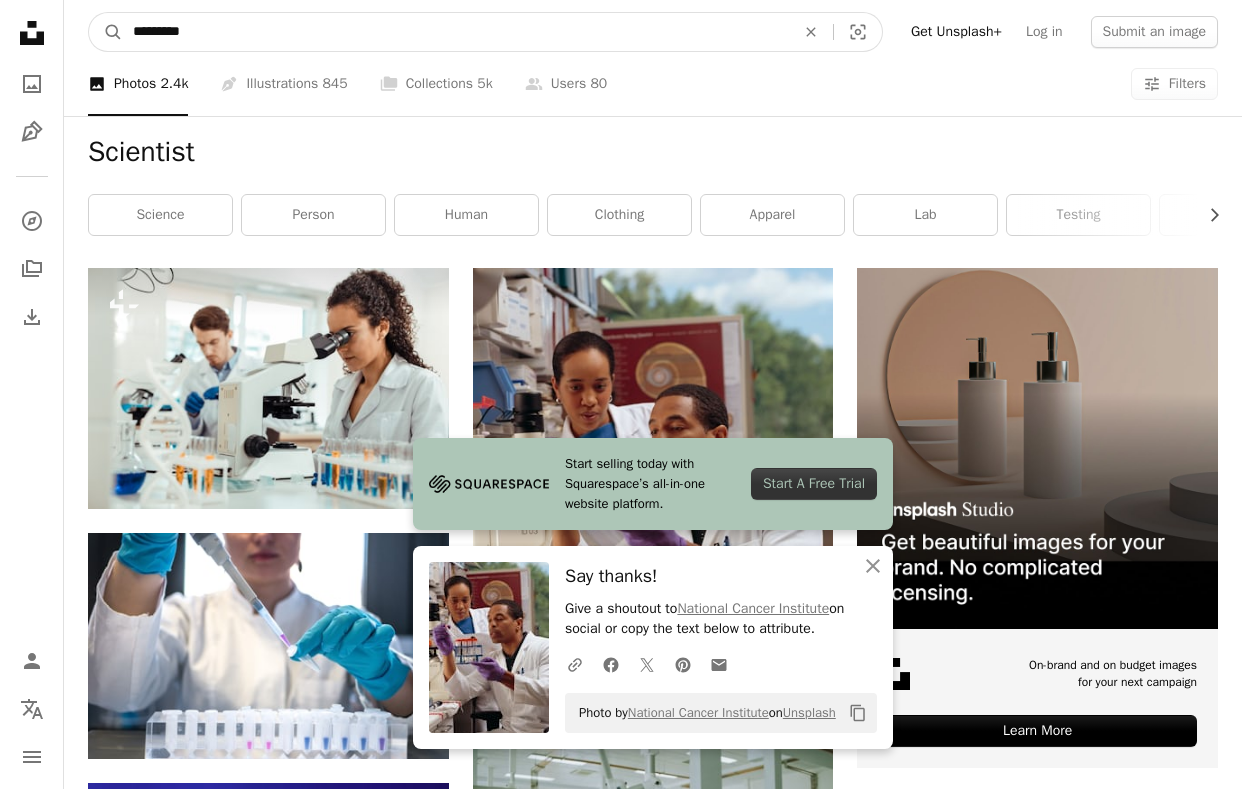 drag, startPoint x: 268, startPoint y: 26, endPoint x: 80, endPoint y: -10, distance: 191.41577 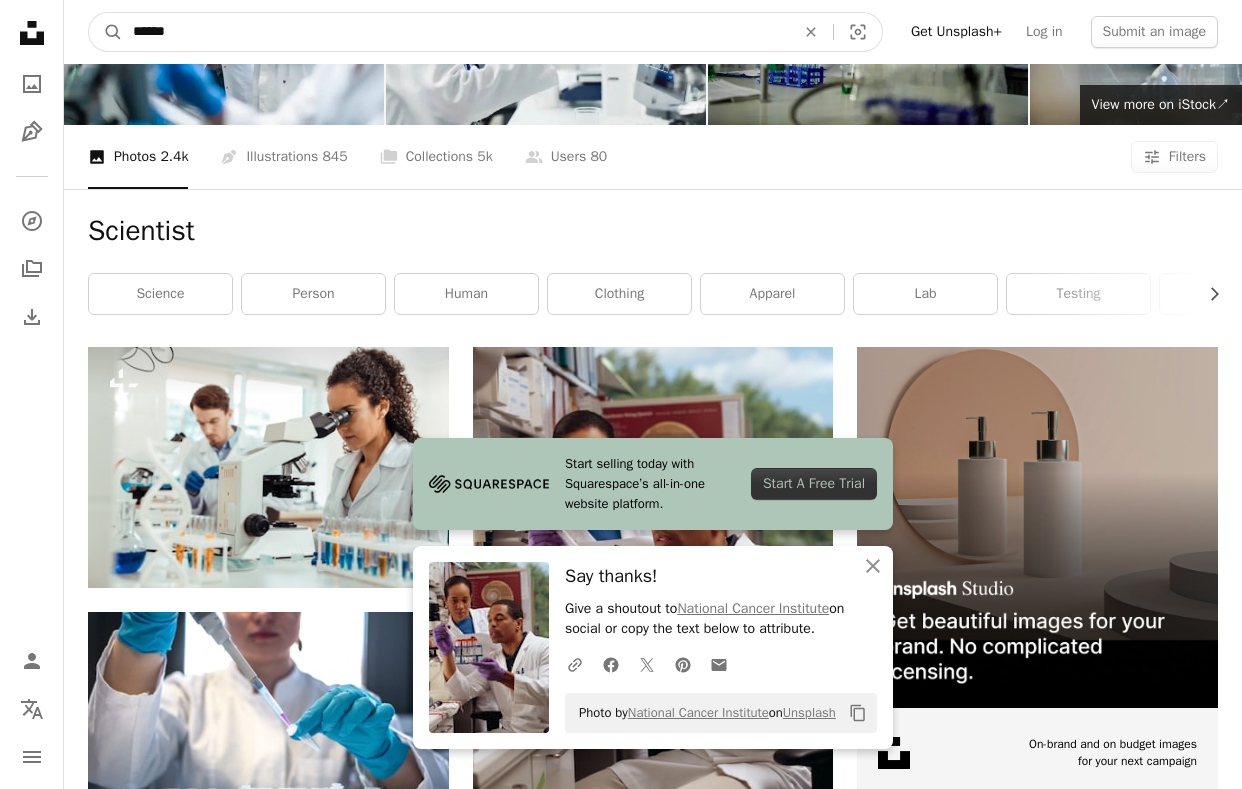 type on "******" 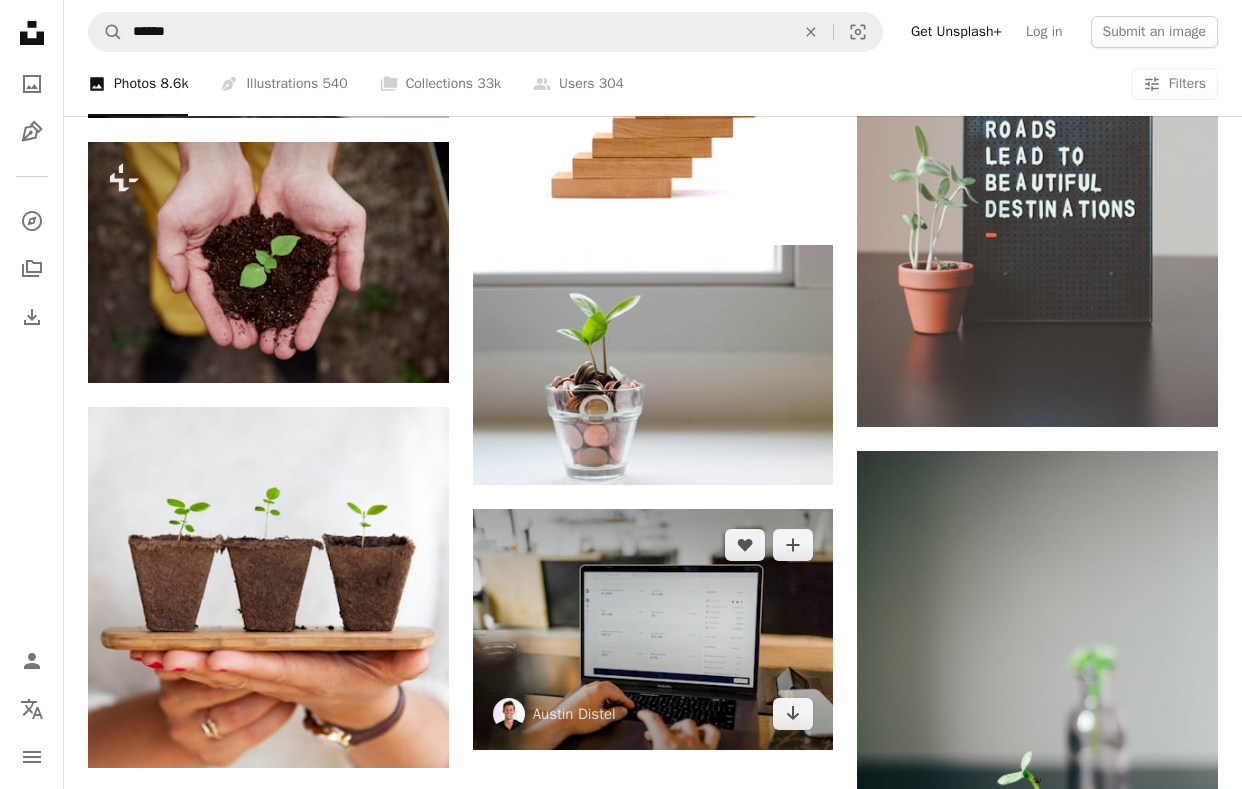 scroll, scrollTop: 2078, scrollLeft: 0, axis: vertical 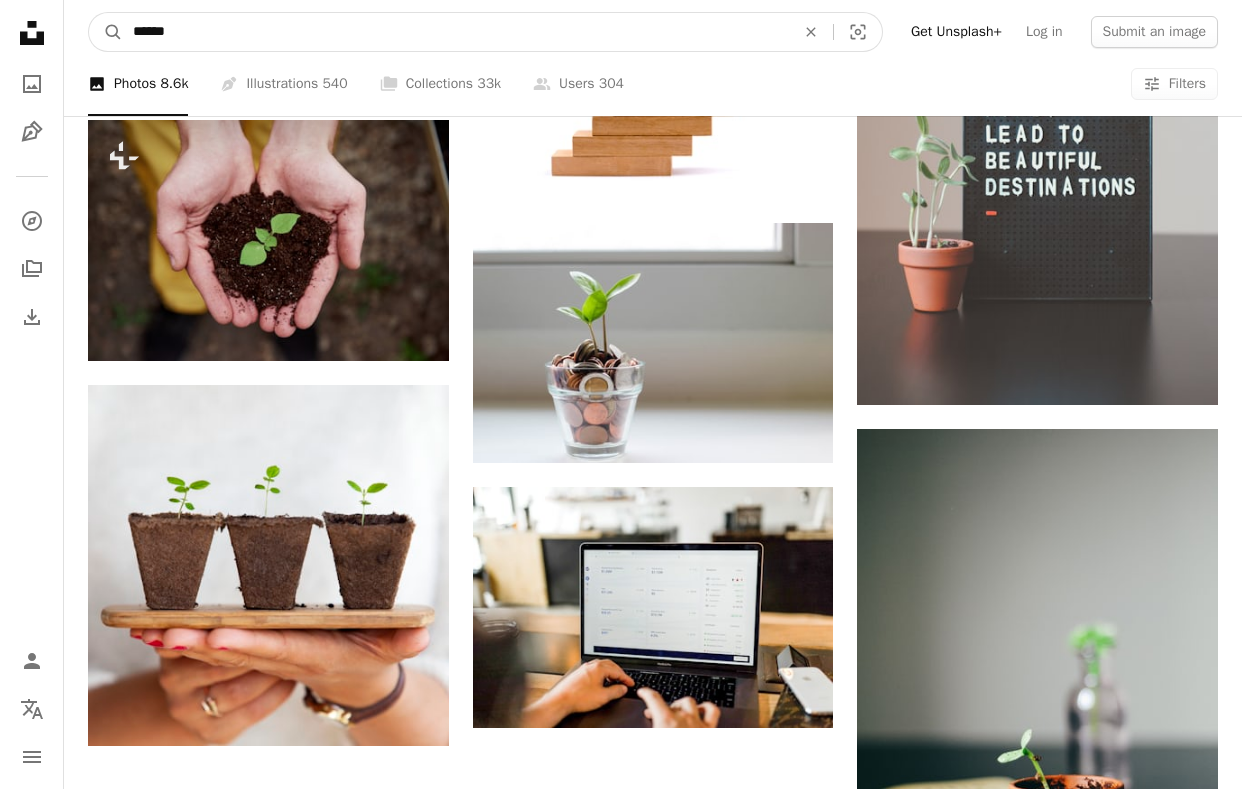 click on "******" at bounding box center [456, 32] 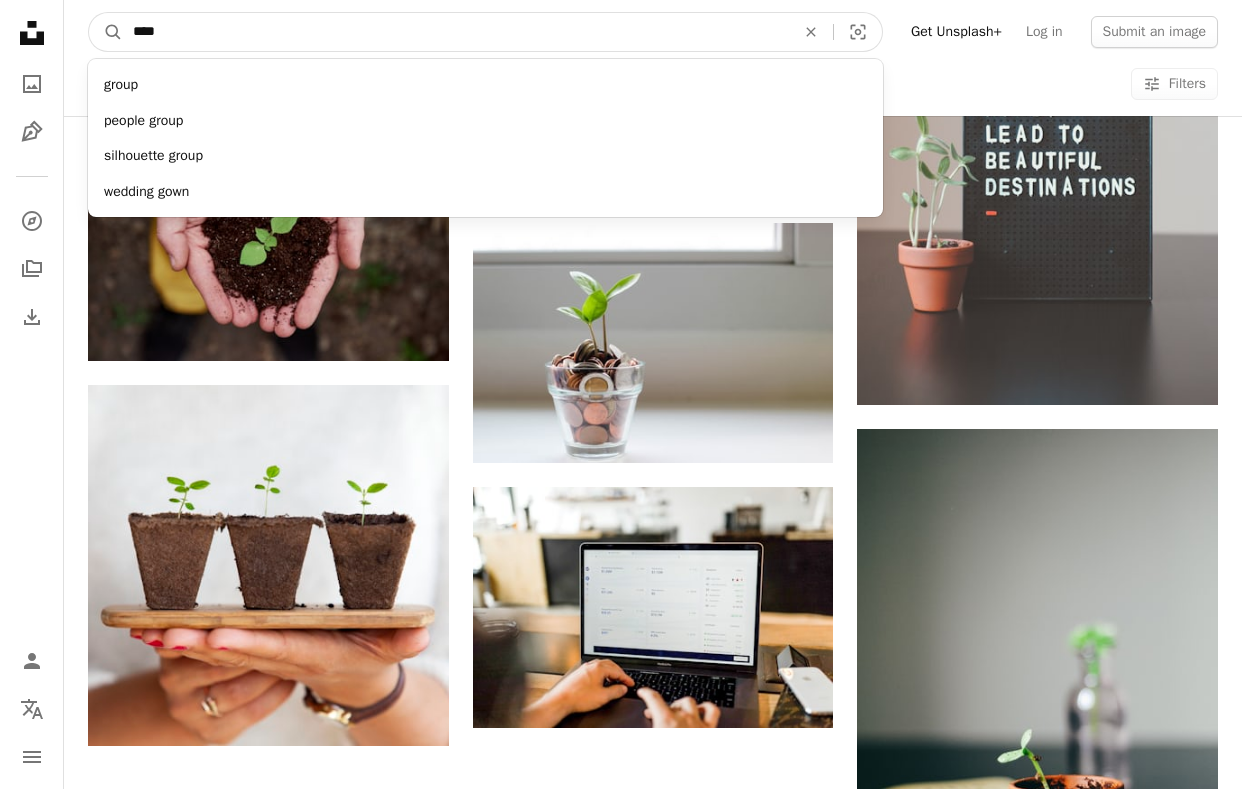 type on "****" 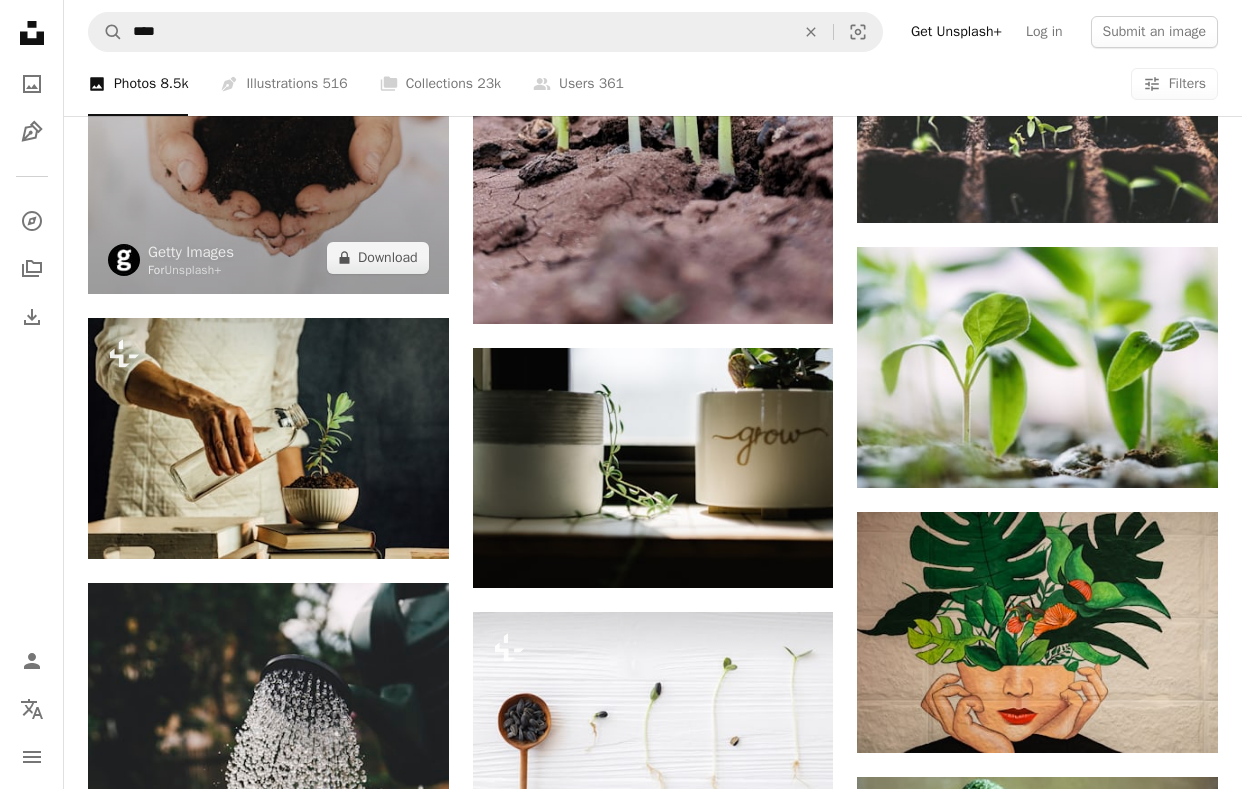 scroll, scrollTop: 675, scrollLeft: 0, axis: vertical 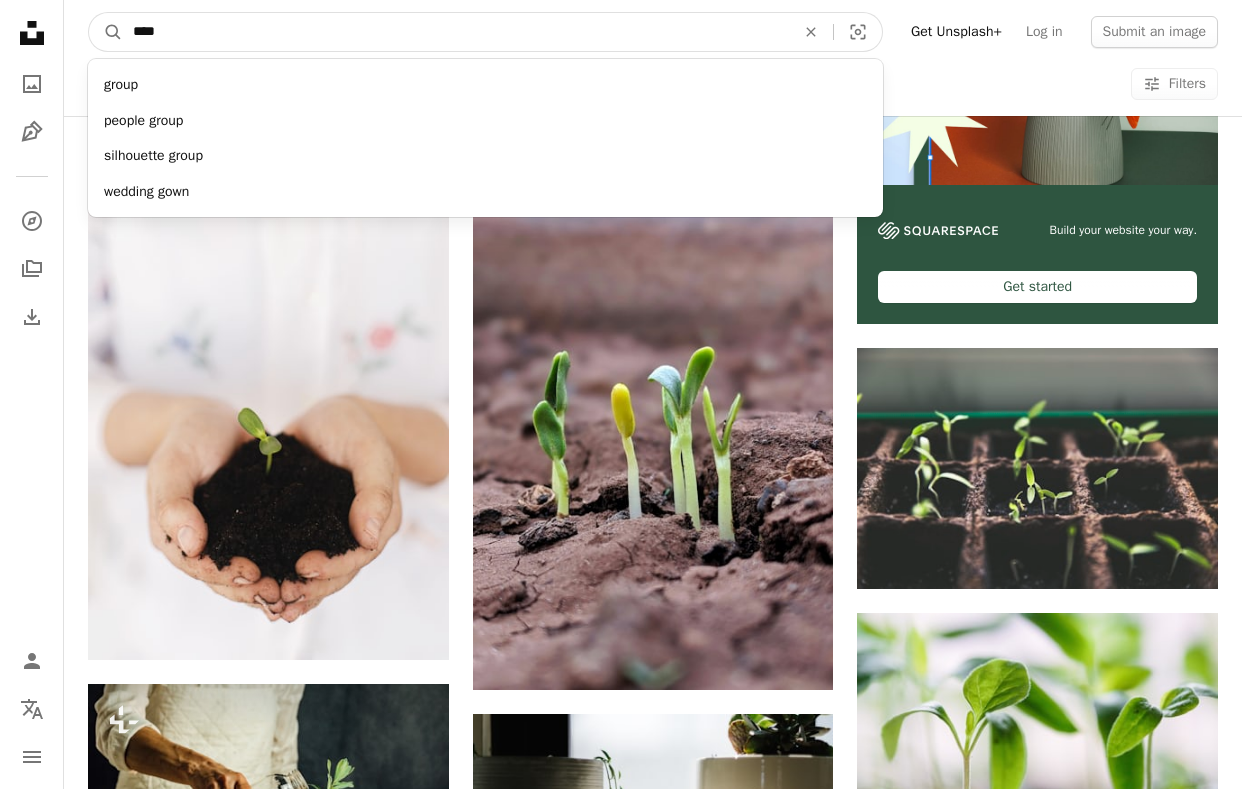 drag, startPoint x: 199, startPoint y: 44, endPoint x: 52, endPoint y: 31, distance: 147.57372 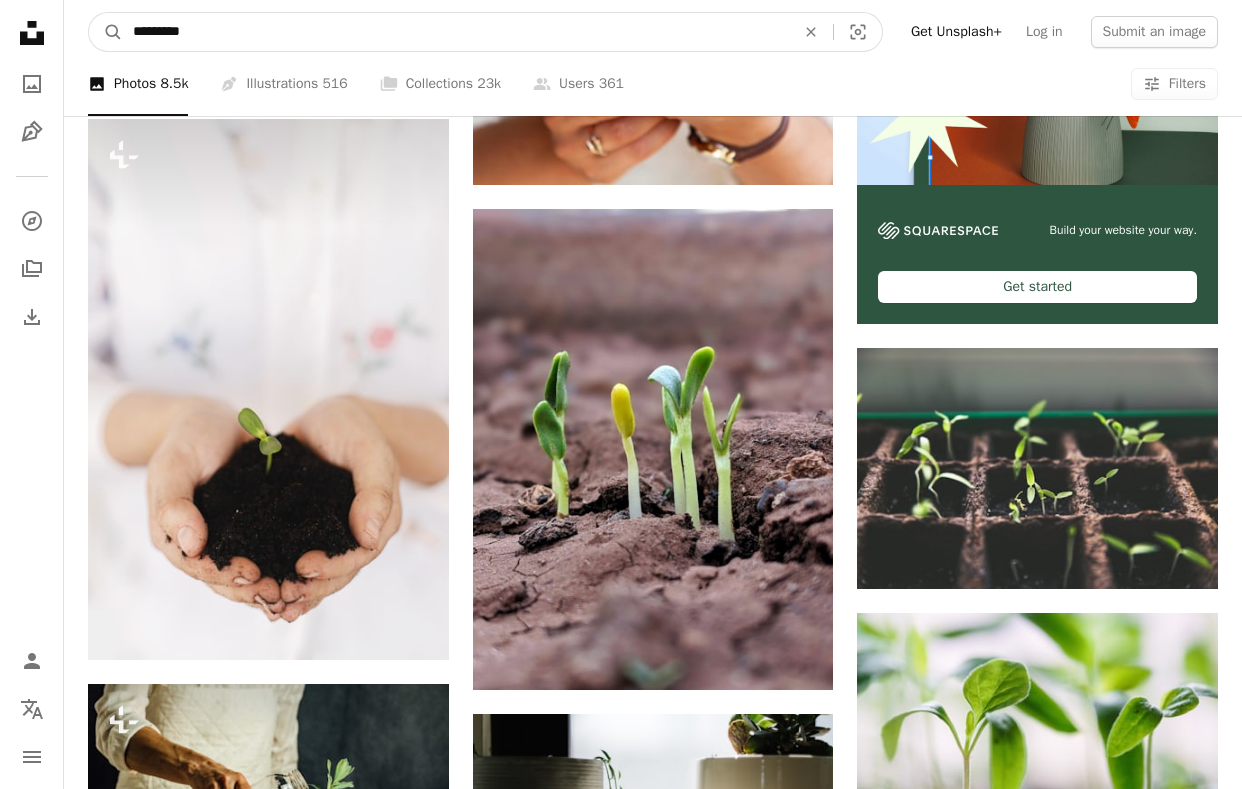 type on "*********" 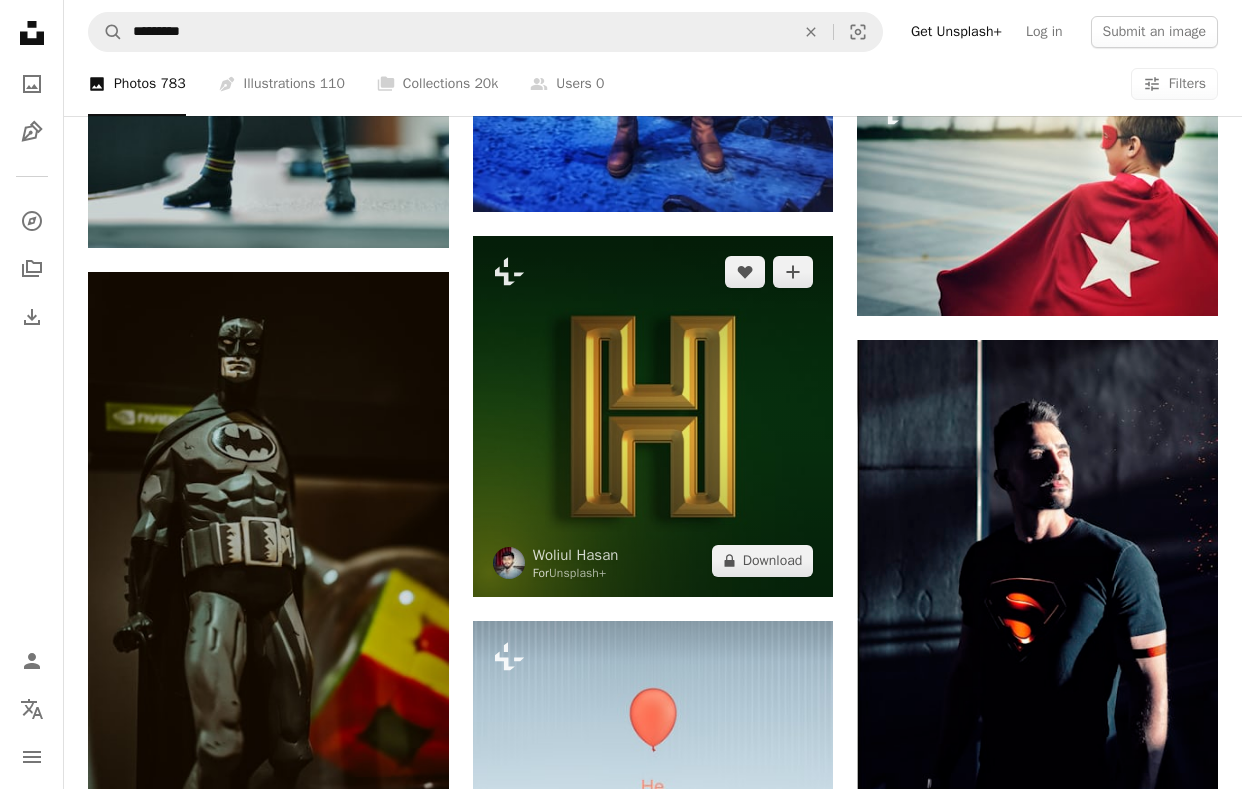 scroll, scrollTop: 1861, scrollLeft: 0, axis: vertical 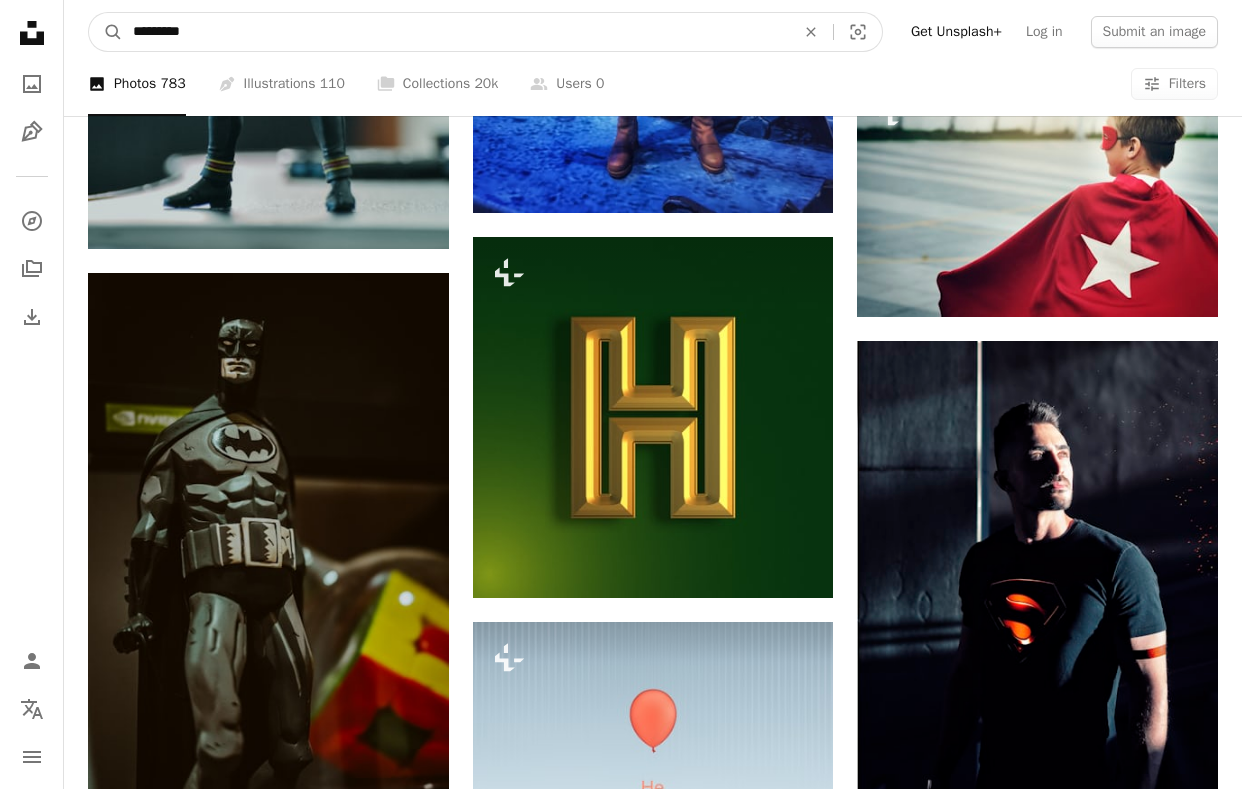 drag, startPoint x: 307, startPoint y: 21, endPoint x: 156, endPoint y: 45, distance: 152.89539 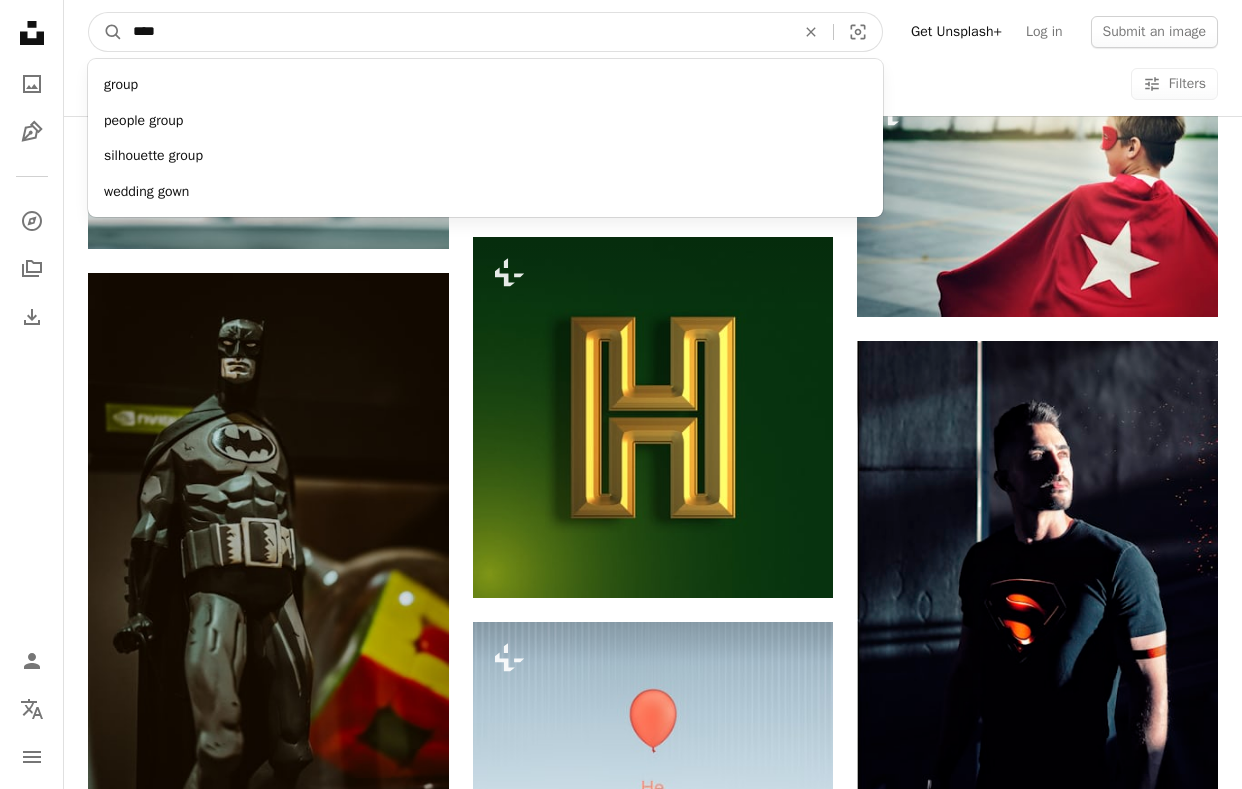 type on "****" 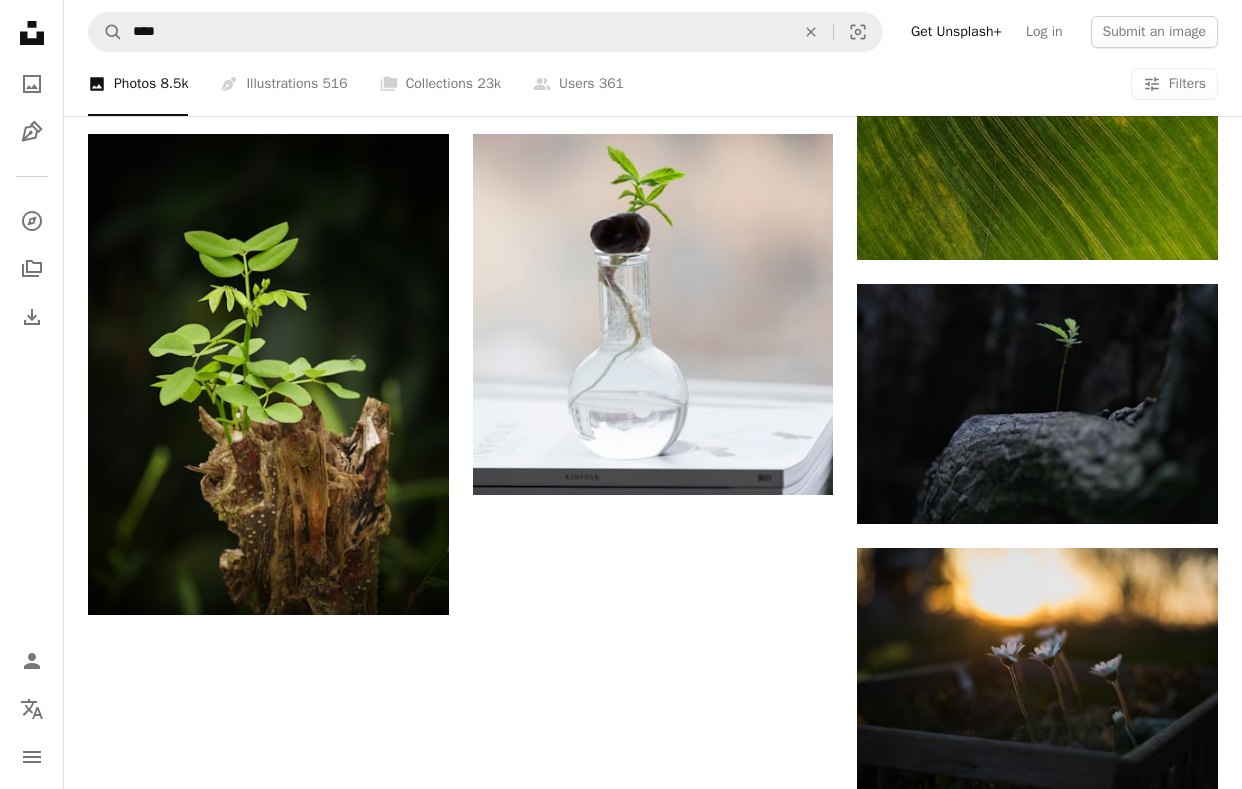 scroll, scrollTop: 2409, scrollLeft: 0, axis: vertical 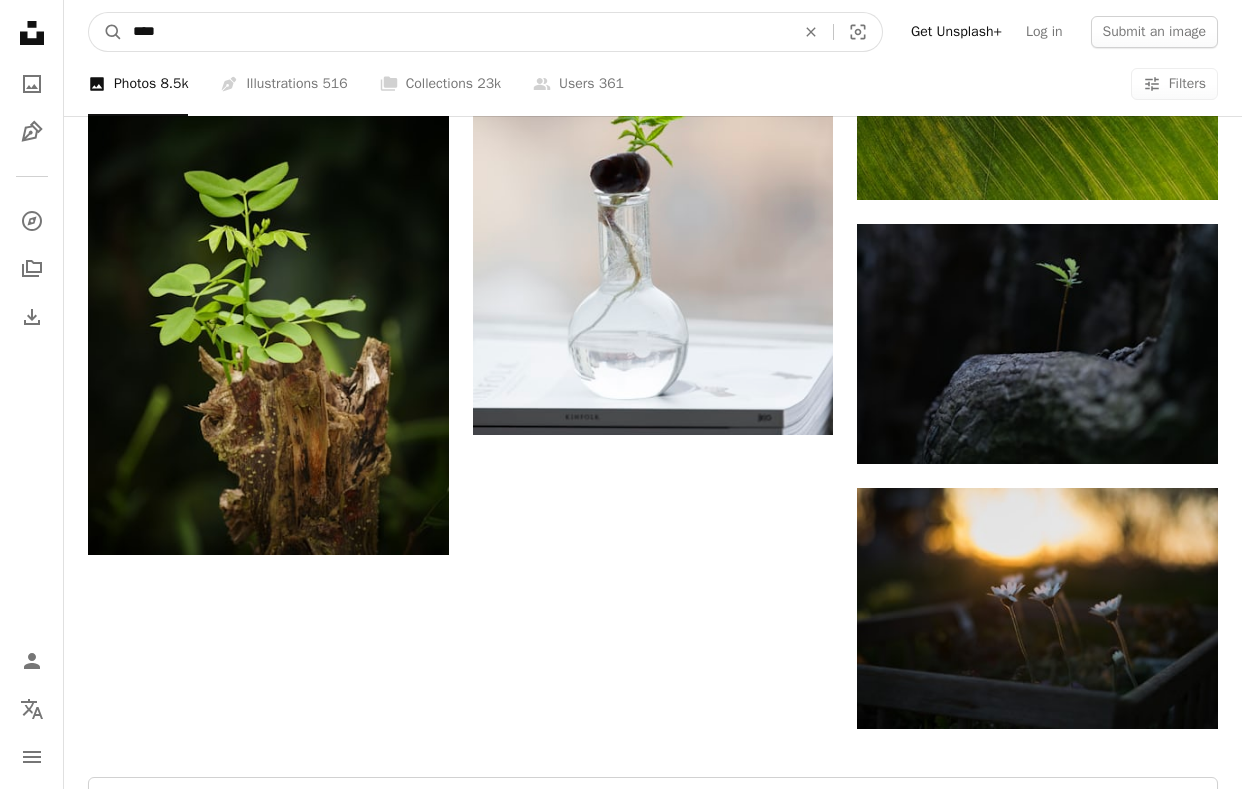 click on "****" at bounding box center (456, 32) 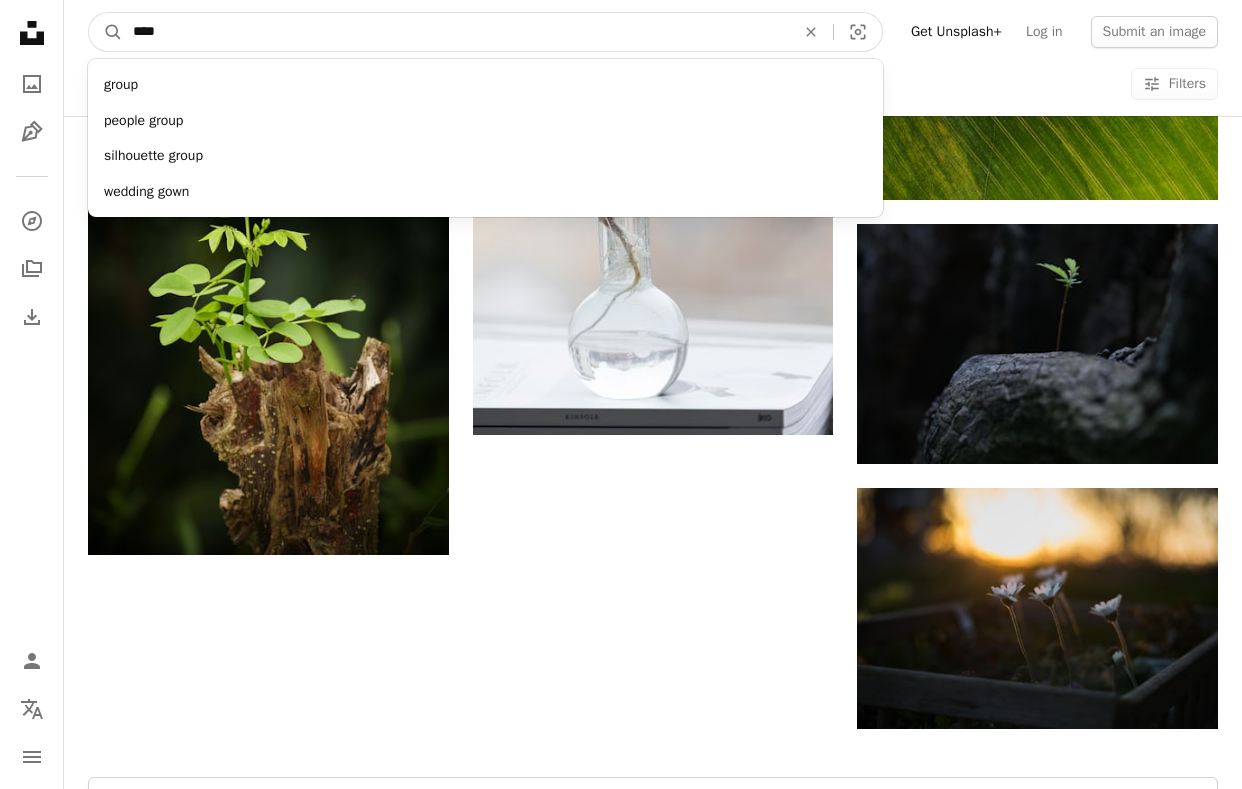 click on "****" at bounding box center [456, 32] 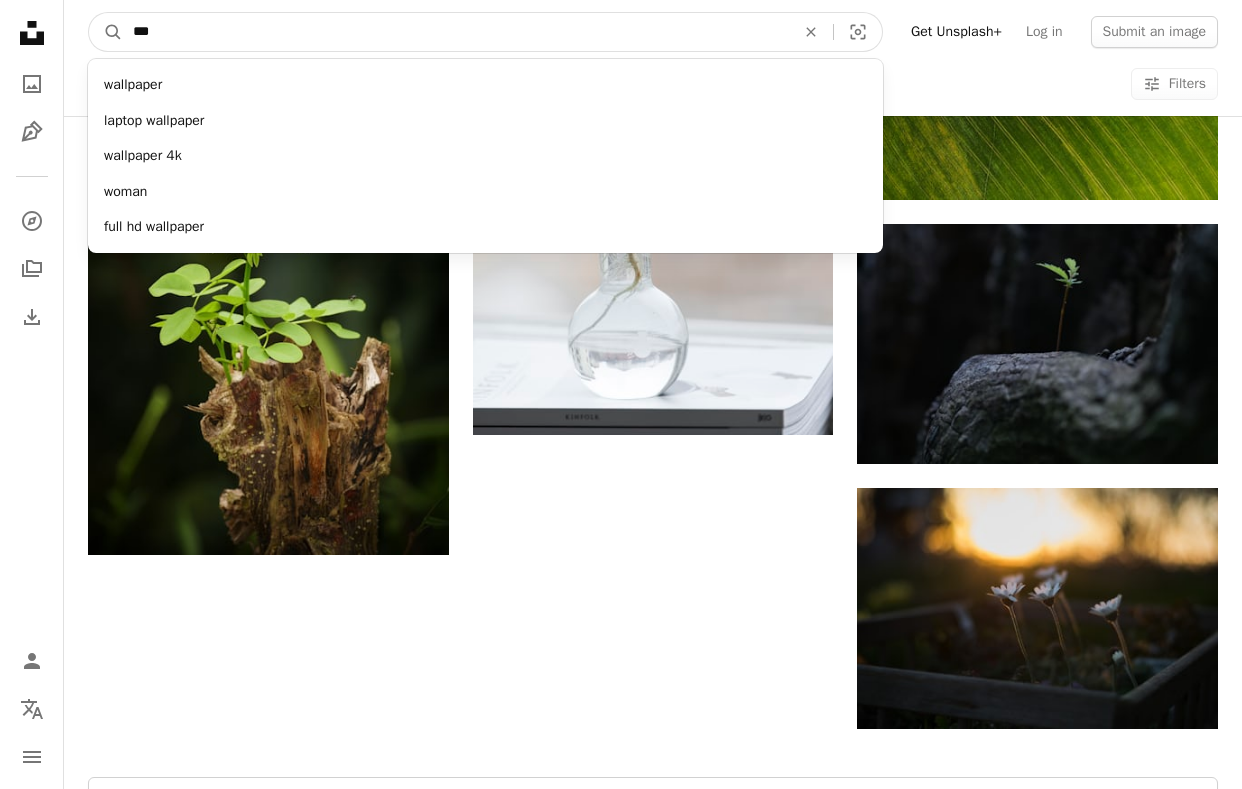 type on "***" 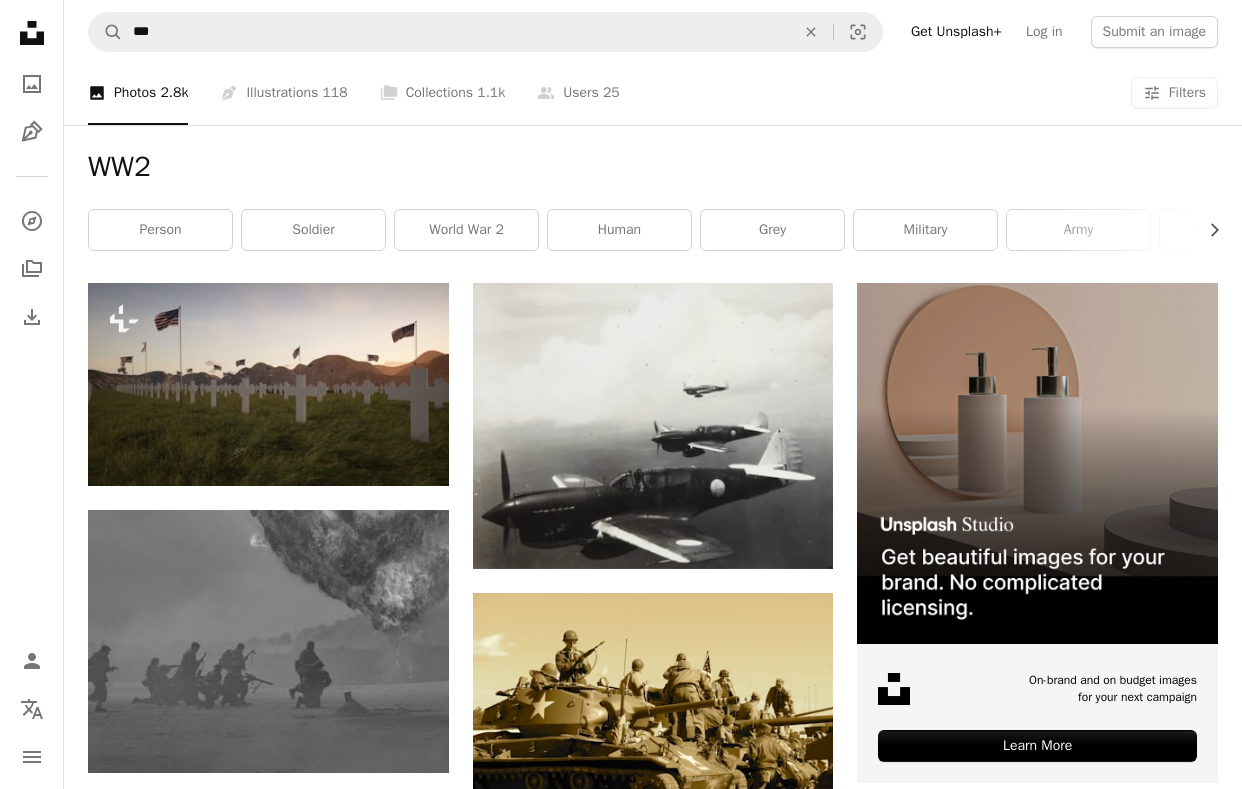 scroll, scrollTop: 161, scrollLeft: 0, axis: vertical 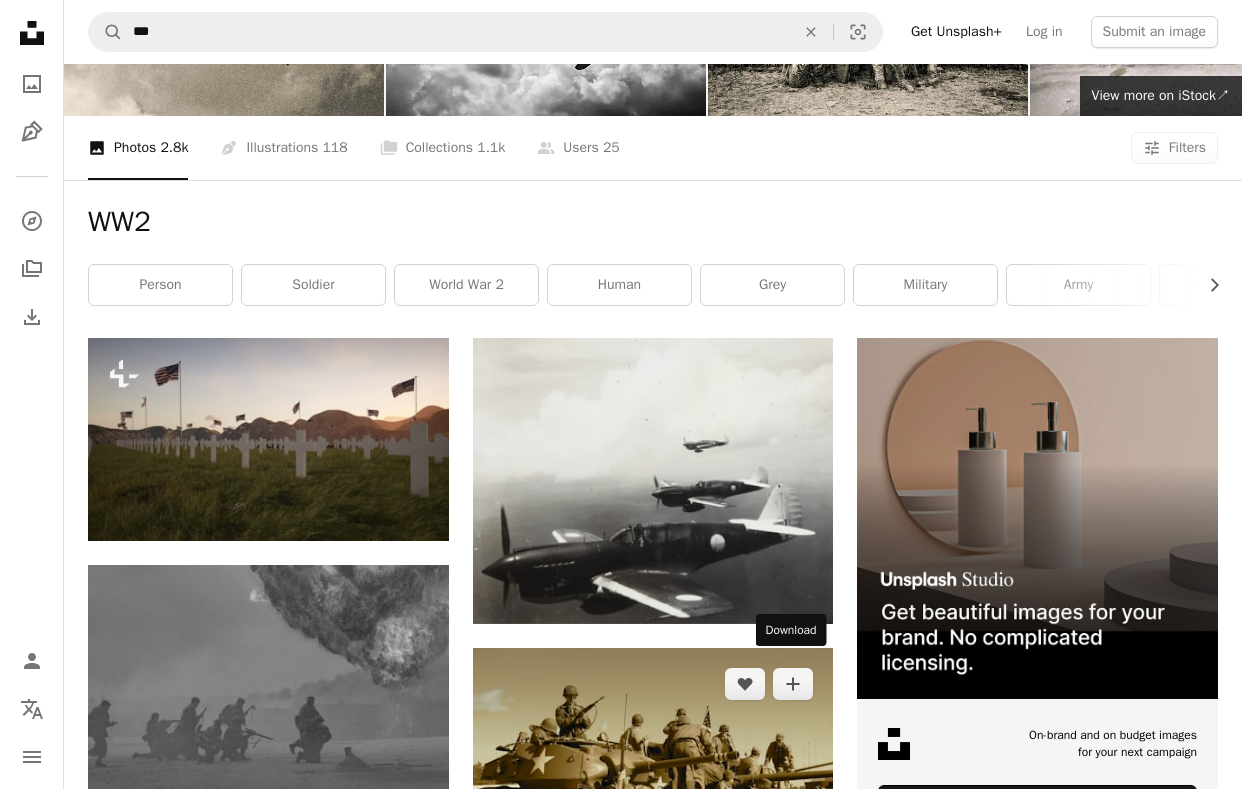 click on "Arrow pointing down" at bounding box center [793, 883] 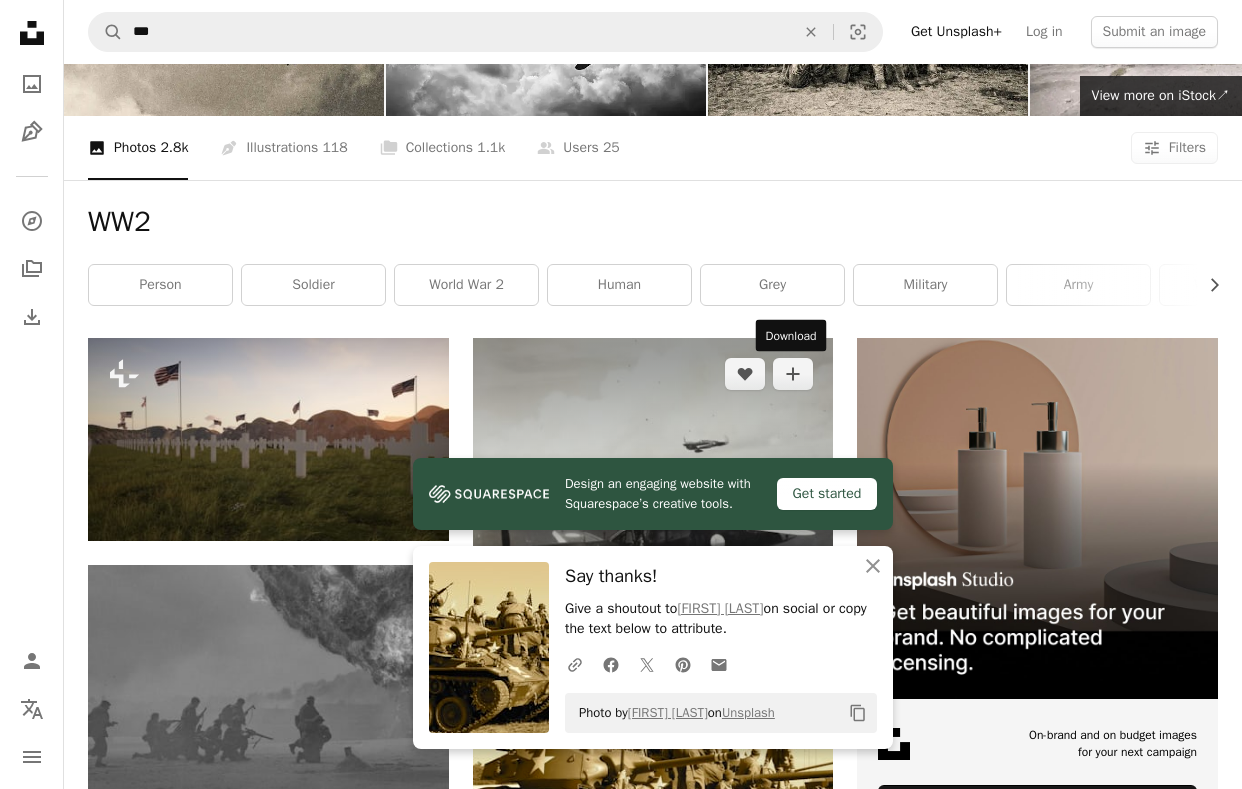 click on "Arrow pointing down" at bounding box center [793, 588] 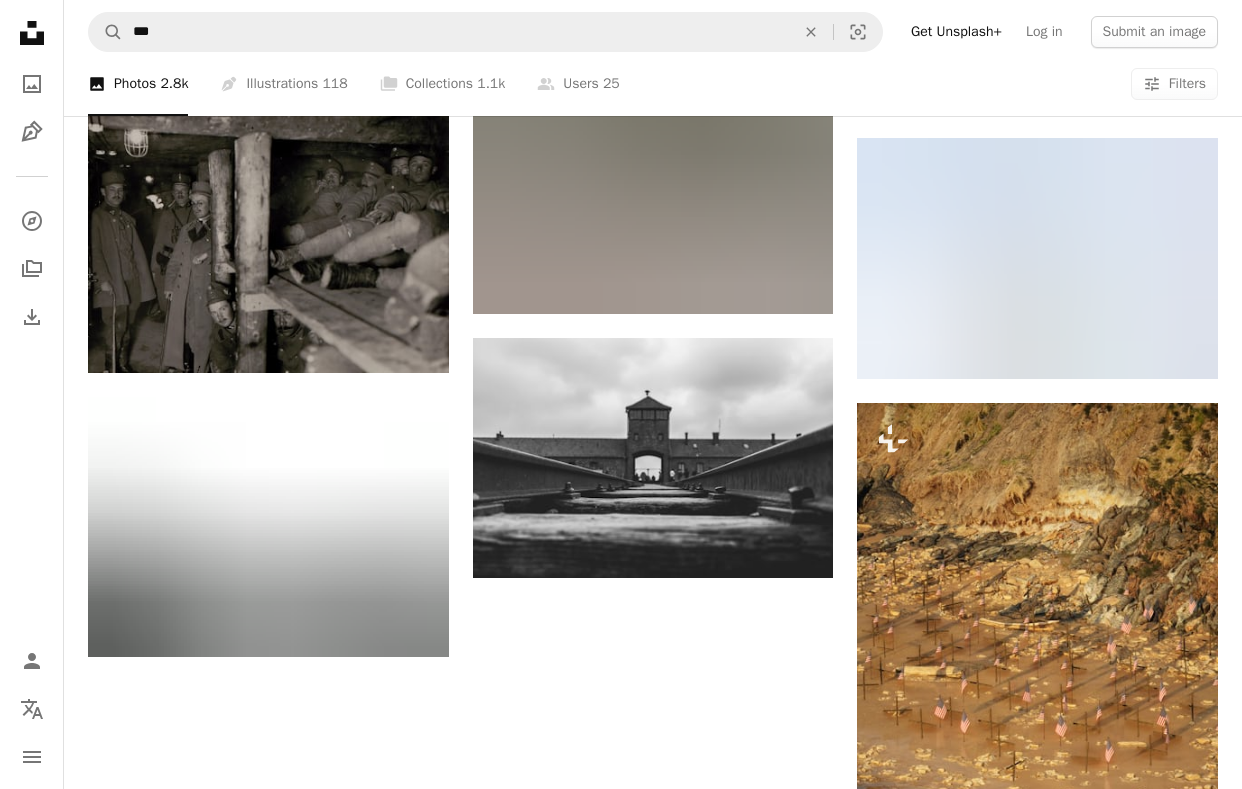 scroll, scrollTop: 2138, scrollLeft: 0, axis: vertical 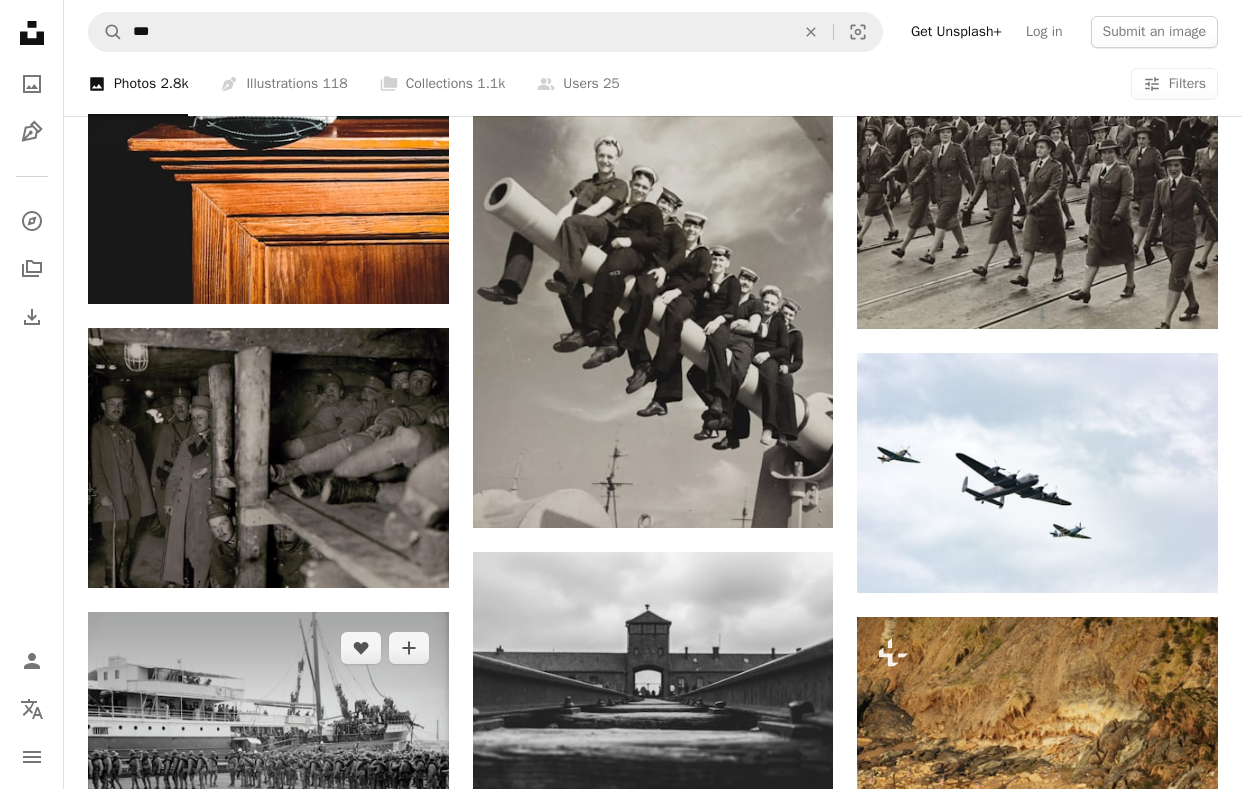 click on "Arrow pointing down" 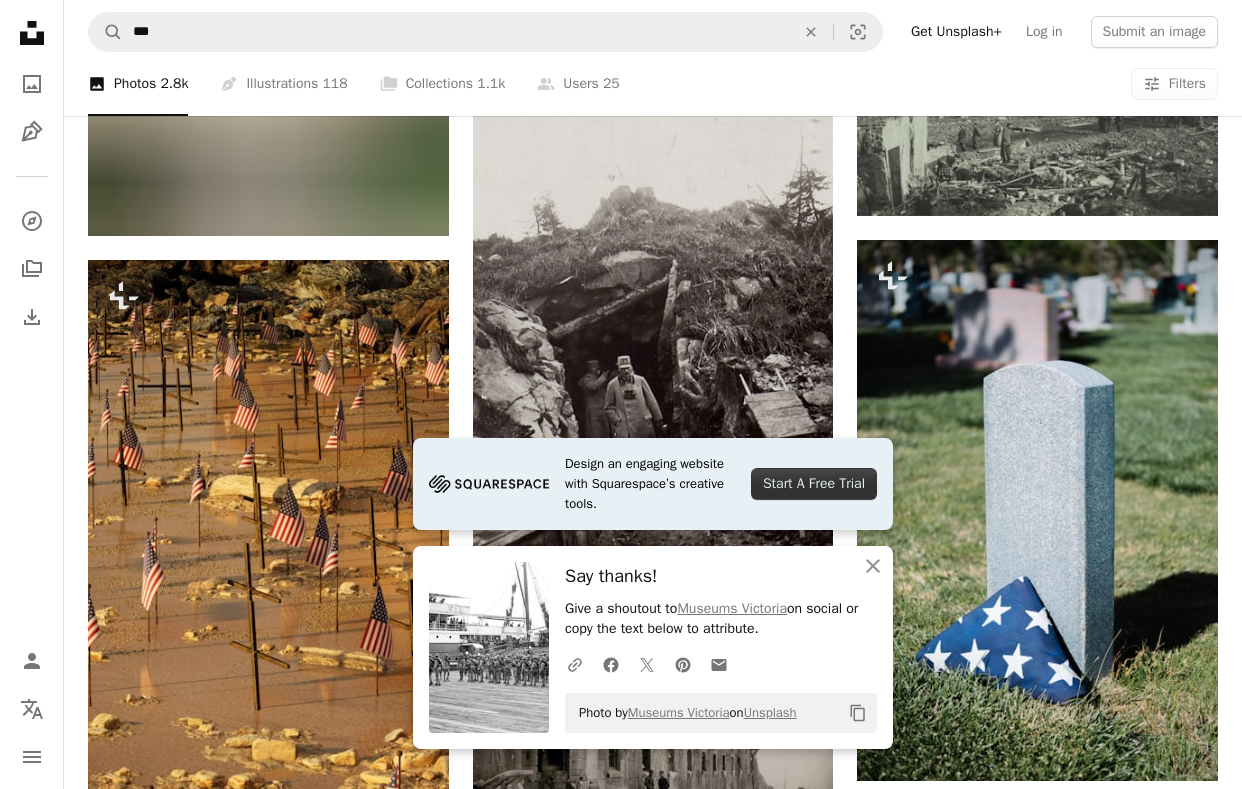 scroll, scrollTop: 1019, scrollLeft: 0, axis: vertical 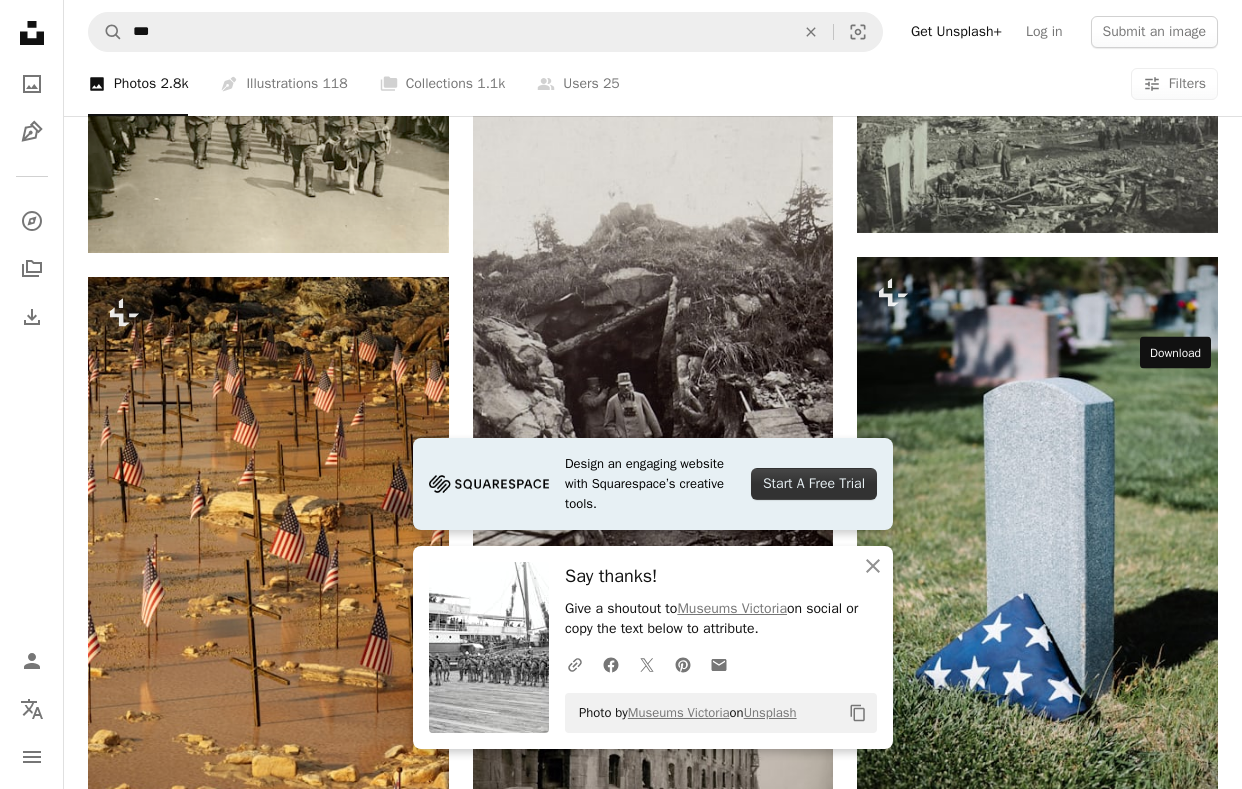 click on "Arrow pointing down" at bounding box center [1178, 1130] 